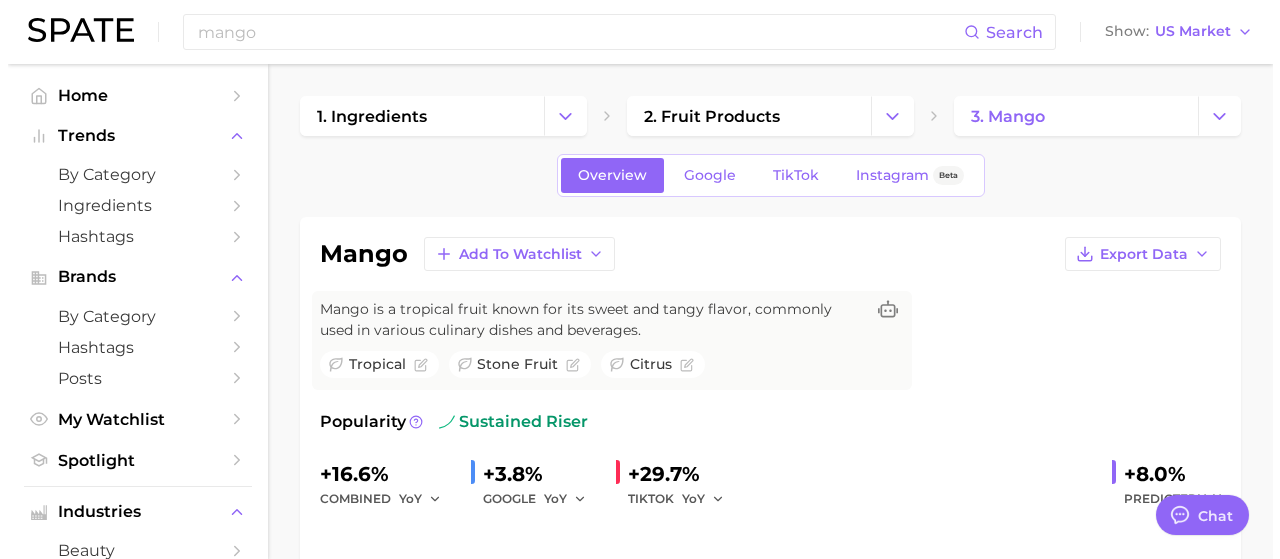 scroll, scrollTop: 0, scrollLeft: 0, axis: both 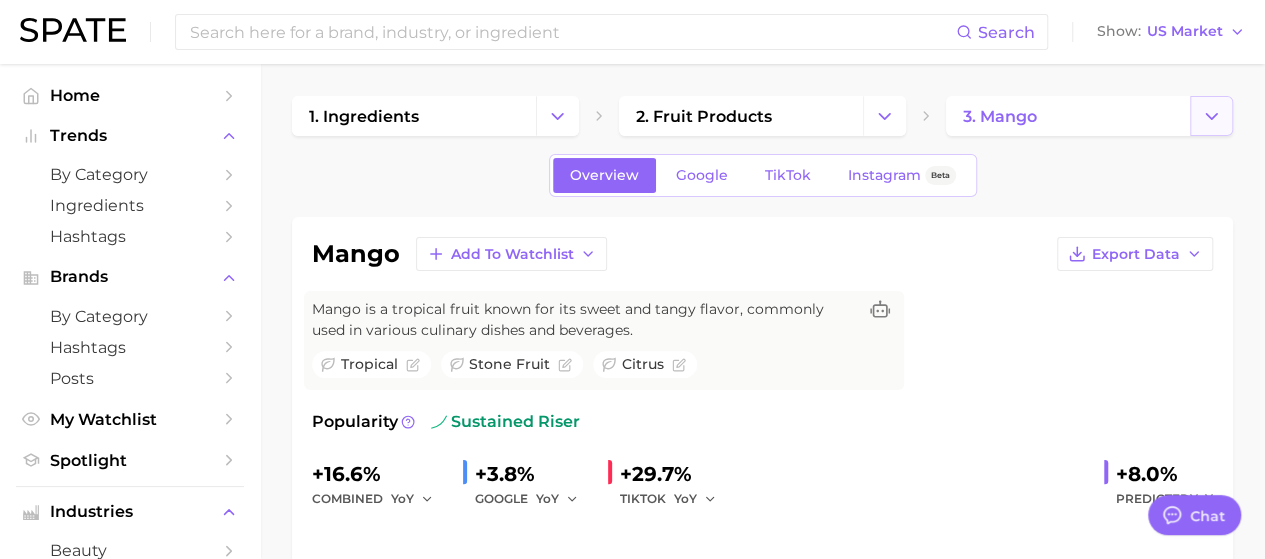 click 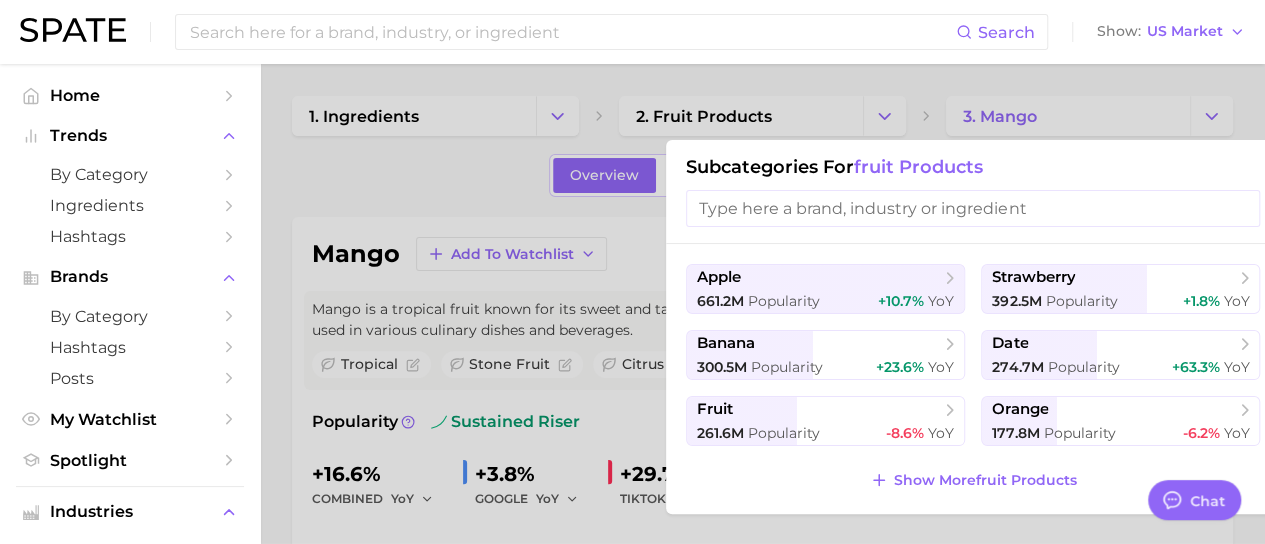 click at bounding box center (632, 272) 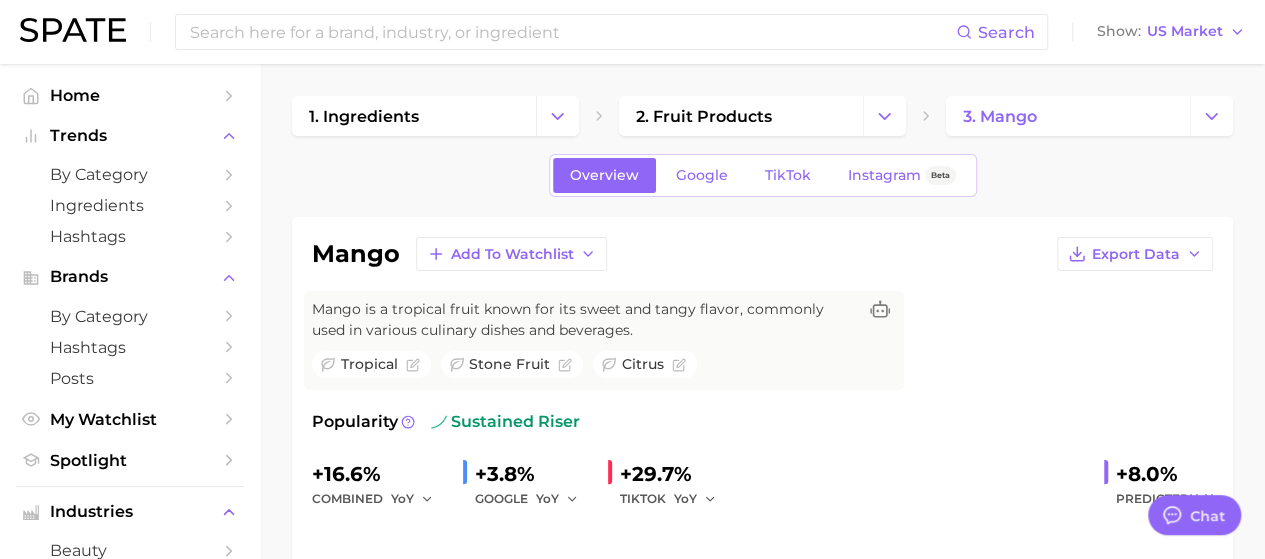 click on "3. mango" at bounding box center (1068, 116) 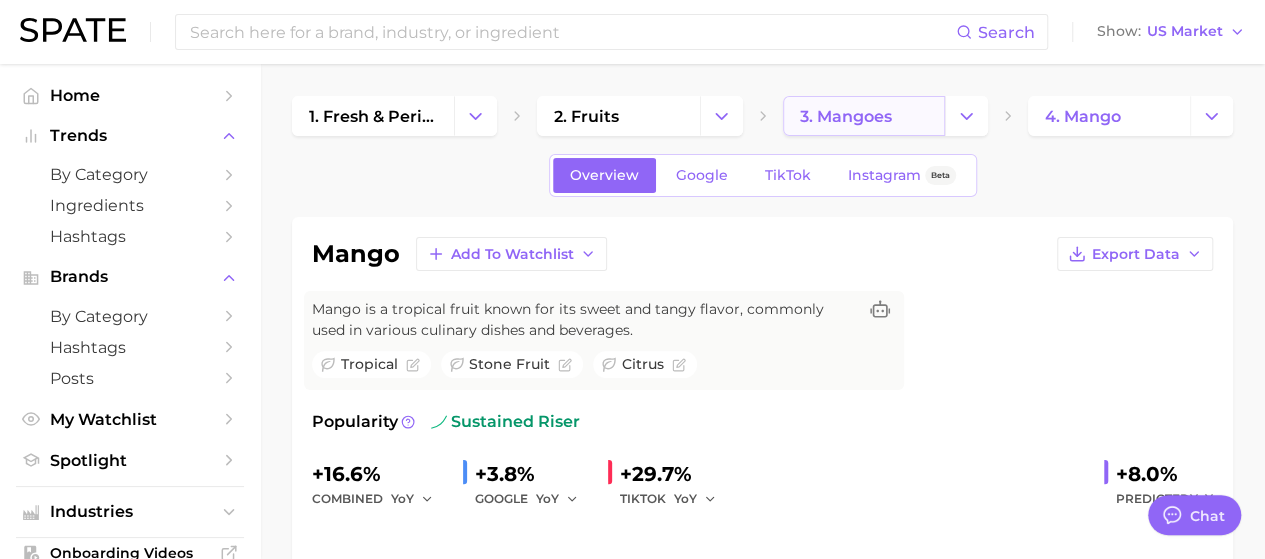 click on "3. mangoes" at bounding box center (864, 116) 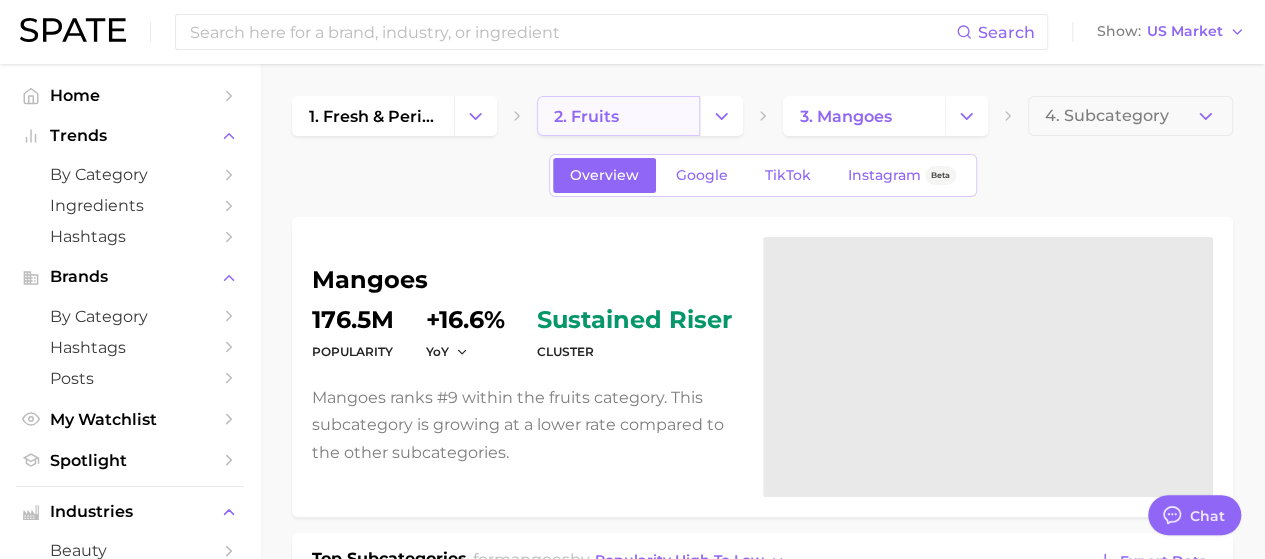 click on "2. fruits" at bounding box center [586, 116] 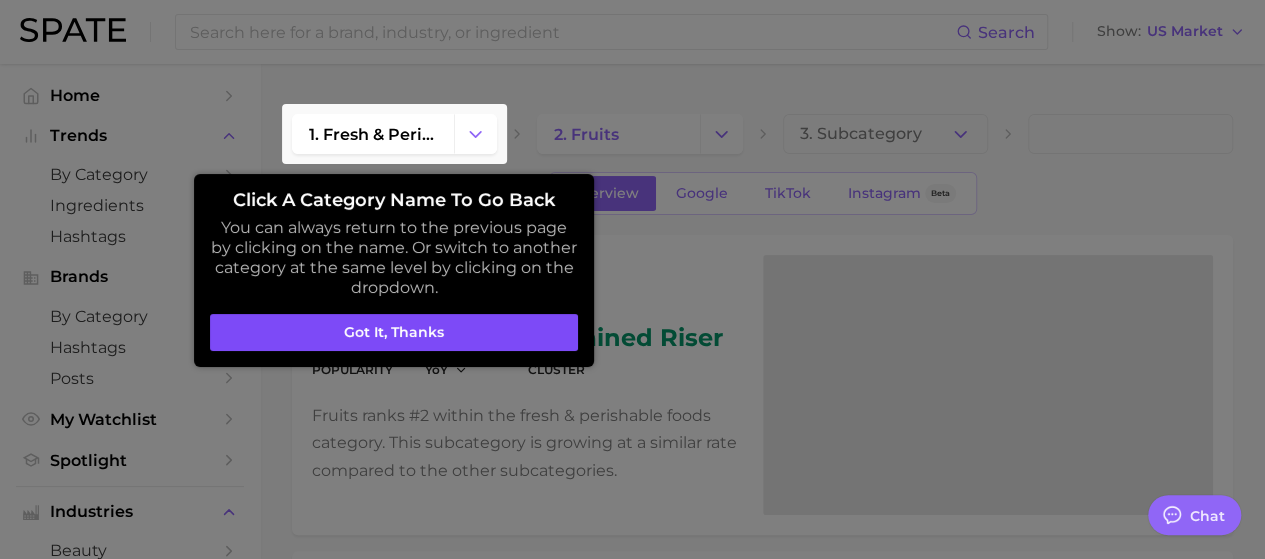 click on "Got it, thanks" at bounding box center [394, 333] 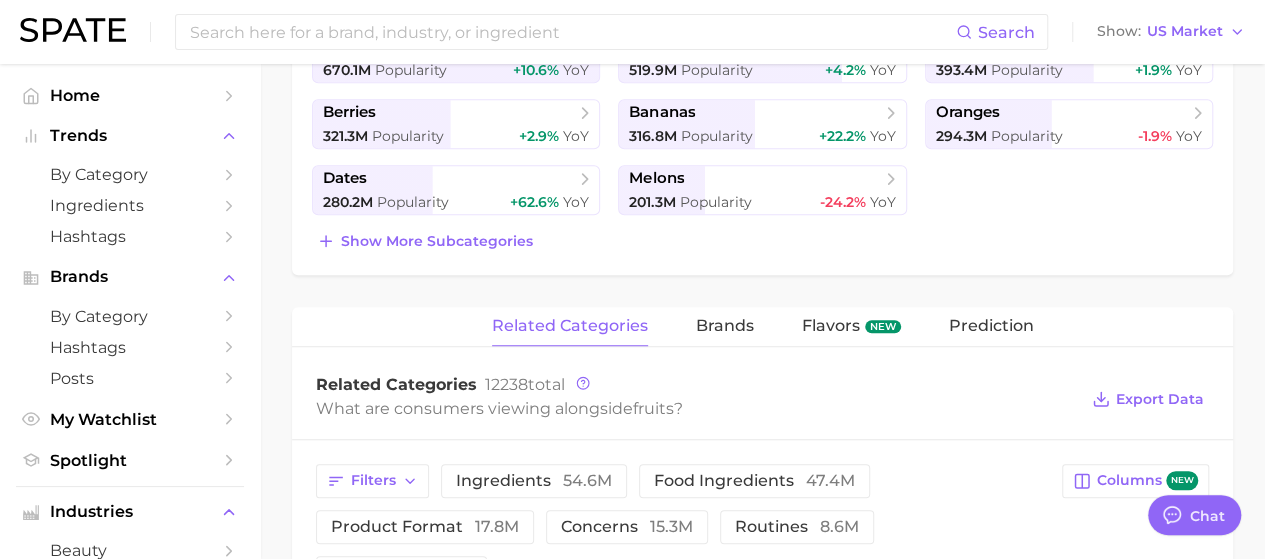 scroll, scrollTop: 560, scrollLeft: 0, axis: vertical 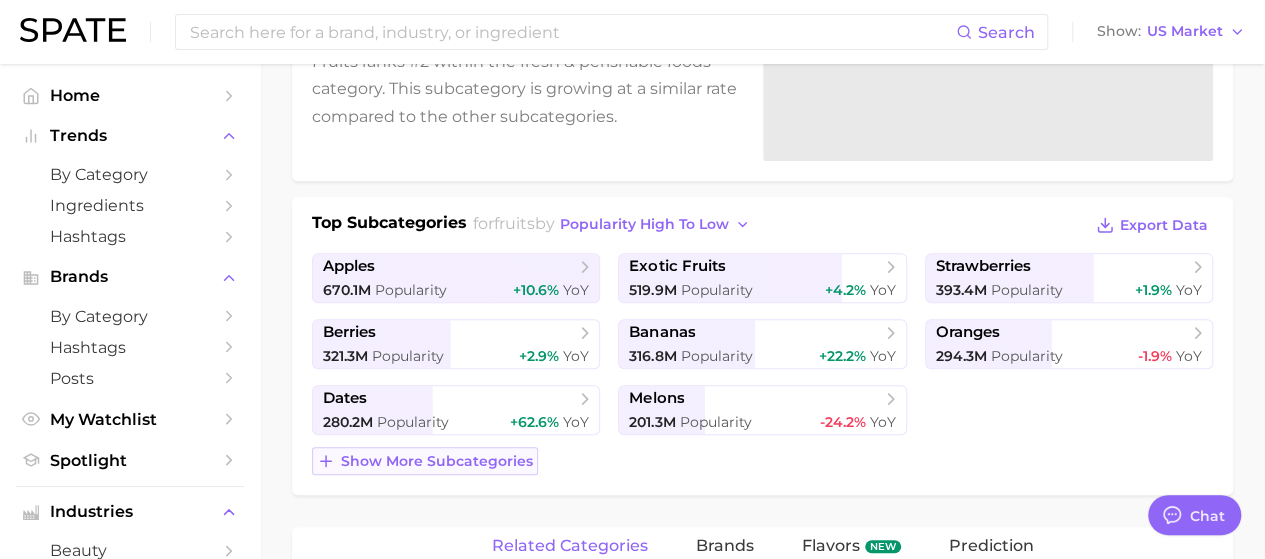 click on "Show more subcategories" at bounding box center [437, 461] 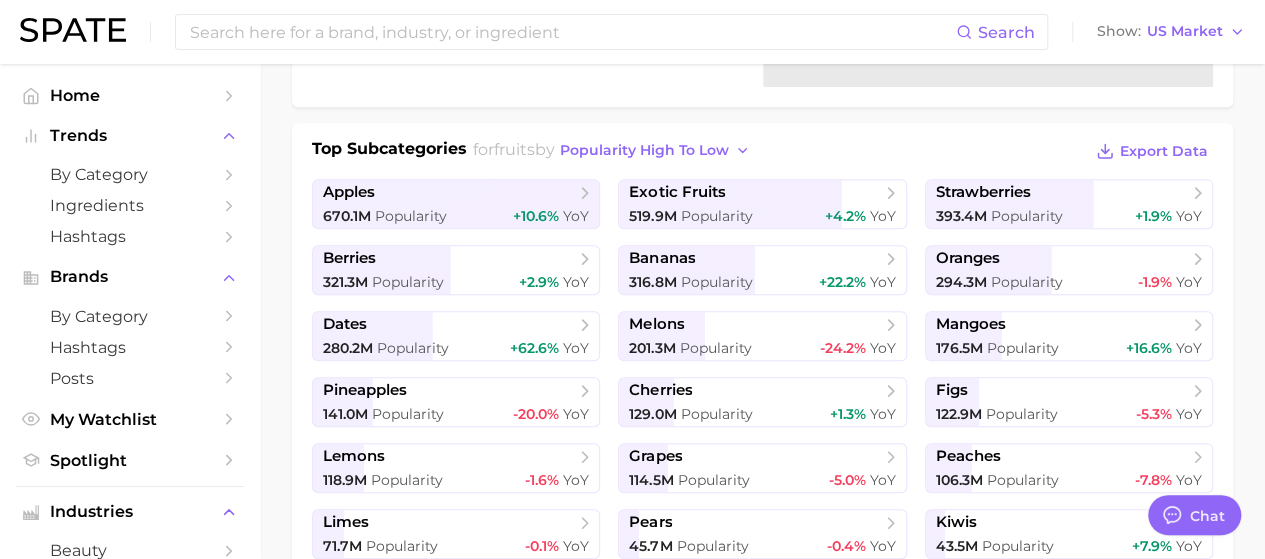 scroll, scrollTop: 400, scrollLeft: 0, axis: vertical 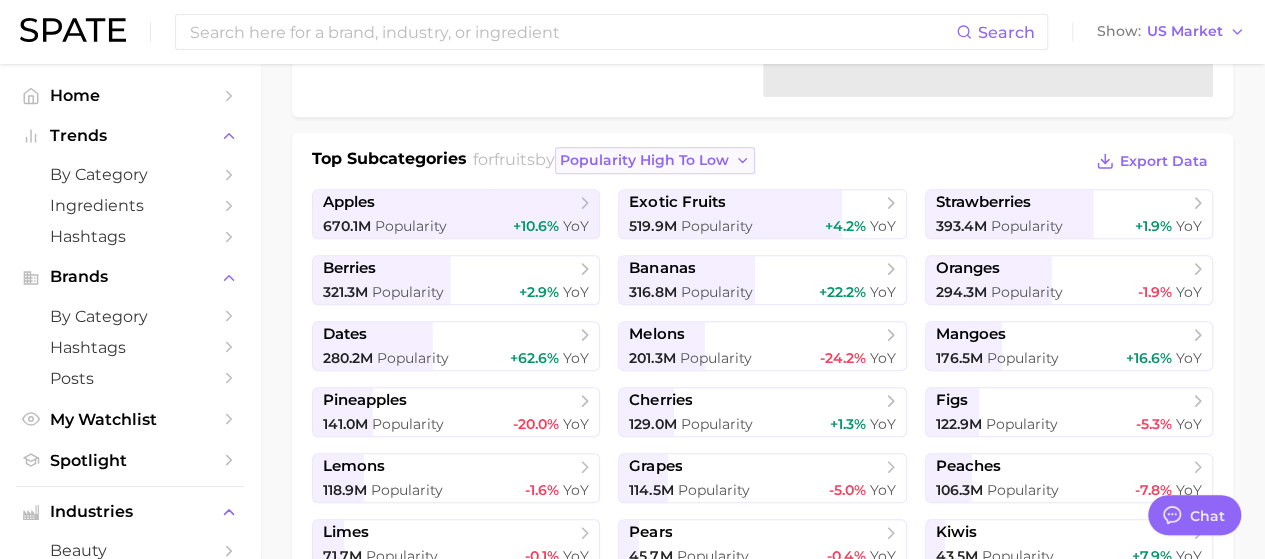 click on "popularity high to low" at bounding box center [644, 160] 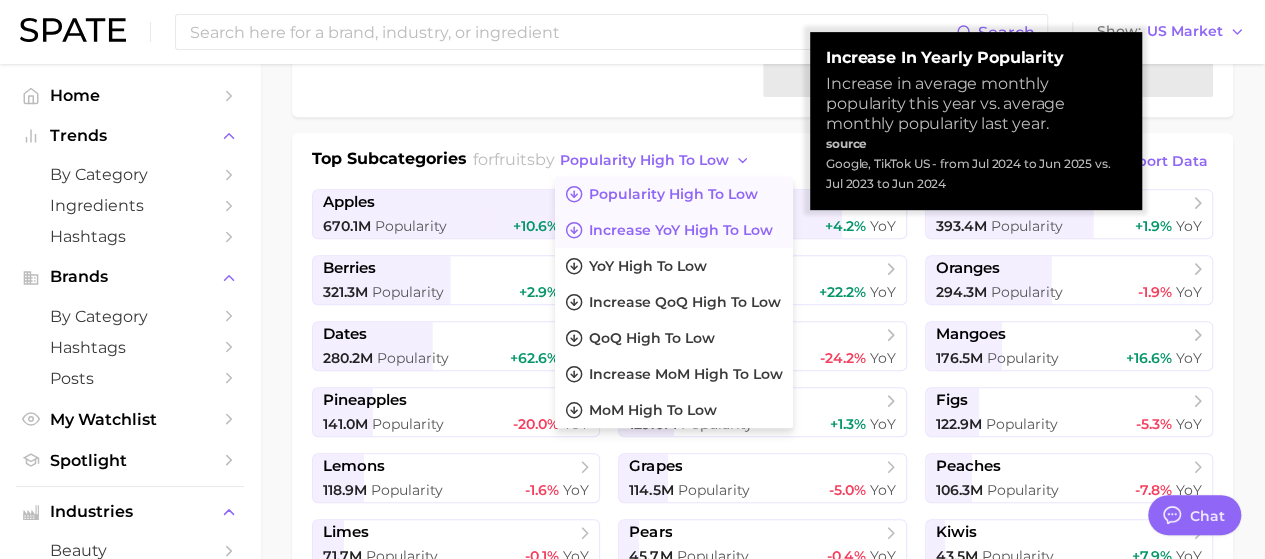 click on "Increase YoY   high to low" at bounding box center [681, 230] 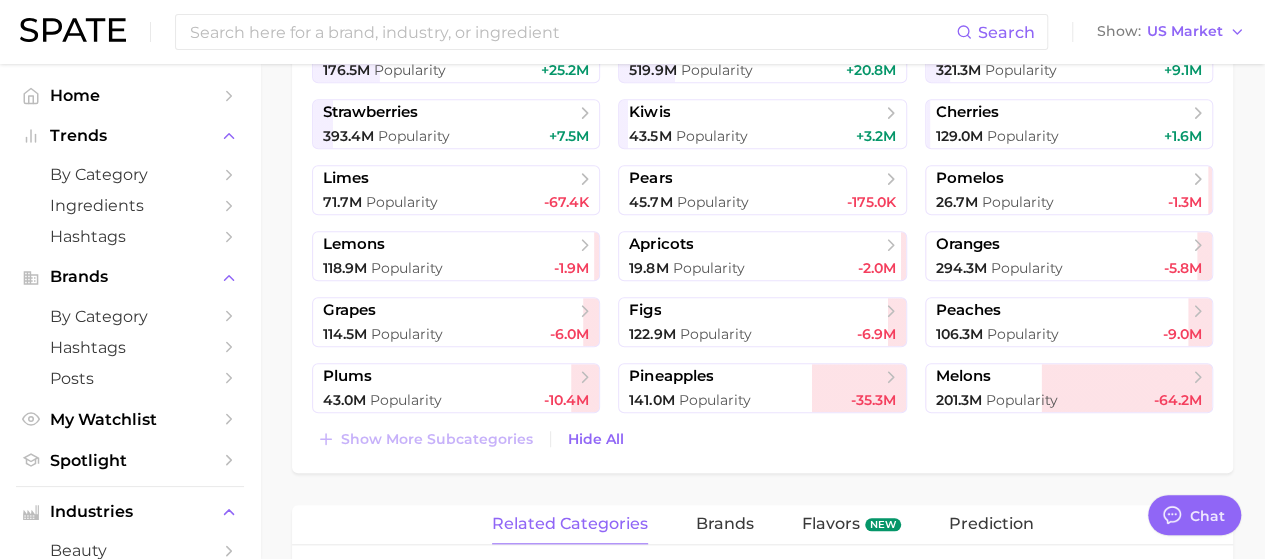 scroll, scrollTop: 674, scrollLeft: 0, axis: vertical 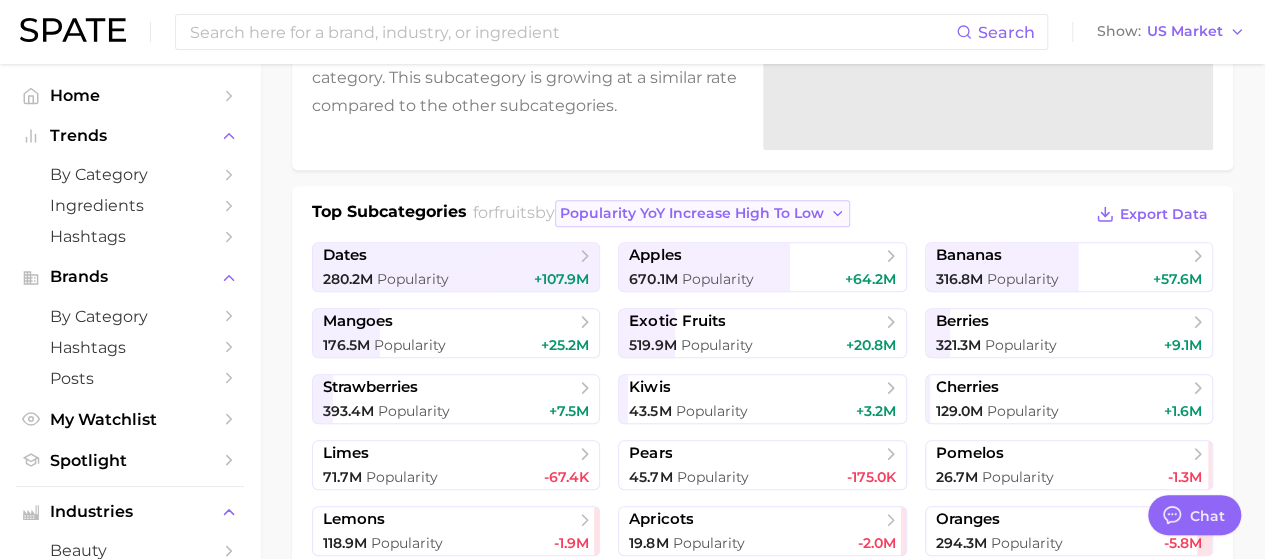 click on "Popularity YoY increase high to low" at bounding box center [692, 213] 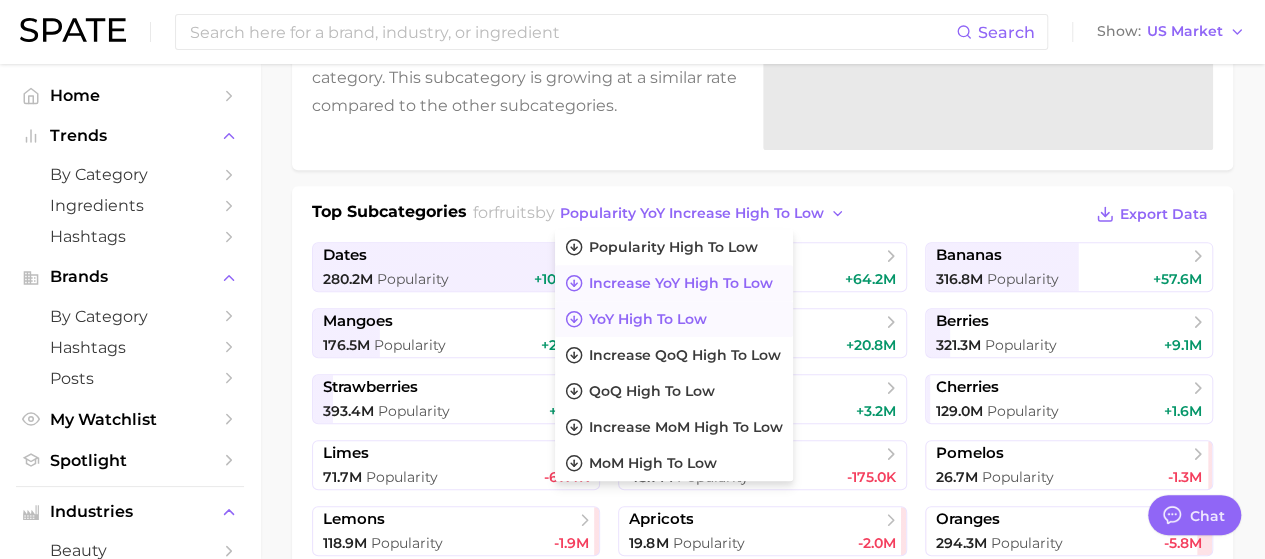 click on "YoY   high to low" at bounding box center [674, 319] 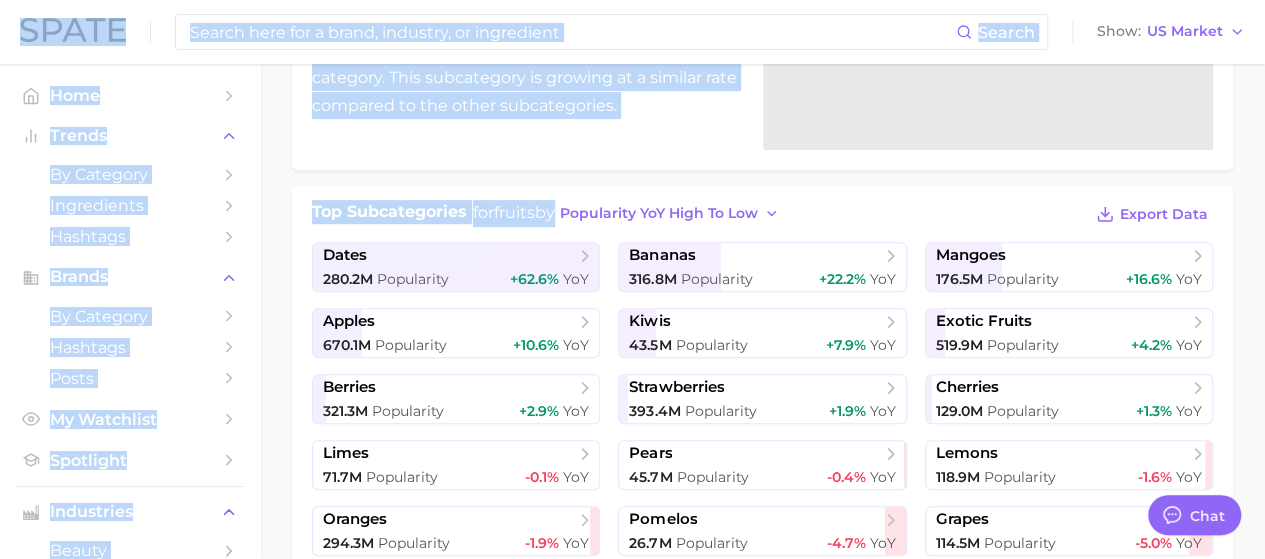 click on "Search Show US Market Home Trends by Category Ingredients Hashtags Brands by Category Hashtags Posts My Watchlist Spotlight Industries beauty personal care wellness homecare cultural shifts Onboarding Videos Help Product Releases Settings Log Out 1. fresh & perishable foods 2. fruits 3. Subcategory Overview Google TikTok Instagram Beta fruits Popularity 4.1b YoY +3.8% cluster sustained riser Fruits ranks #2 within the fresh & perishable foods category. This subcategory is growing at a similar rate compared to the other subcategories. Top Subcategories for fruits by Popularity YoY high to low Export Data dates 280.2m Popularity +62.6% YoY bananas 316.8m Popularity +22.2% YoY mangoes 176.5m Popularity +16.6% YoY apples 670.1m Popularity +10.6% YoY kiwis 43.5m Popularity +7.9% YoY exotic fruits 519.9m Popularity +4.2% YoY berries 321.3m Popularity +2.9% YoY strawberries 393.4m Popularity +1.9% YoY cherries 129.0m Popularity +1.3% YoY limes 71.7m -0.1%" at bounding box center [632, -68] 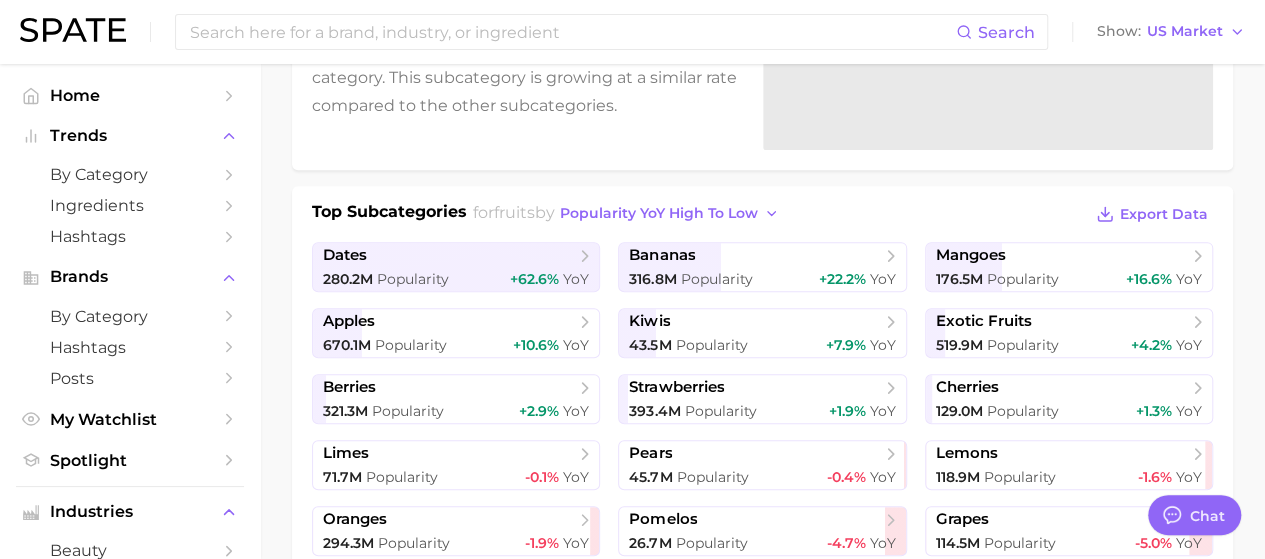 click on "1. fresh & perishable foods 2. fruits 3. Subcategory Overview Google TikTok Instagram Beta fruits Popularity 4.1b YoY +3.8% cluster sustained riser Fruits ranks #2 within the fresh & perishable foods category. This subcategory is growing at a similar rate compared to the other subcategories. Top Subcategories for fruits by Popularity YoY high to low Export Data dates 280.2m Popularity +62.6% YoY bananas 316.8m Popularity +22.2% YoY mangoes 176.5m Popularity +16.6% YoY apples 670.1m Popularity +10.6% YoY kiwis 43.5m Popularity +7.9% YoY exotic fruits 519.9m Popularity +4.2% YoY berries 321.3m Popularity +2.9% YoY strawberries 393.4m Popularity +1.9% YoY cherries 129.0m Popularity +1.3% YoY limes 71.7m Popularity -0.1% YoY pears 45.7m Popularity -0.4% YoY lemons 118.9m Popularity -1.6% YoY oranges 294.3m Popularity -1.9% YoY pomelos 26.7m Popularity -4.7% YoY grapes 114.5m Popularity -5.0% YoY figs 122.9m -5.3%" at bounding box center (762, 741) 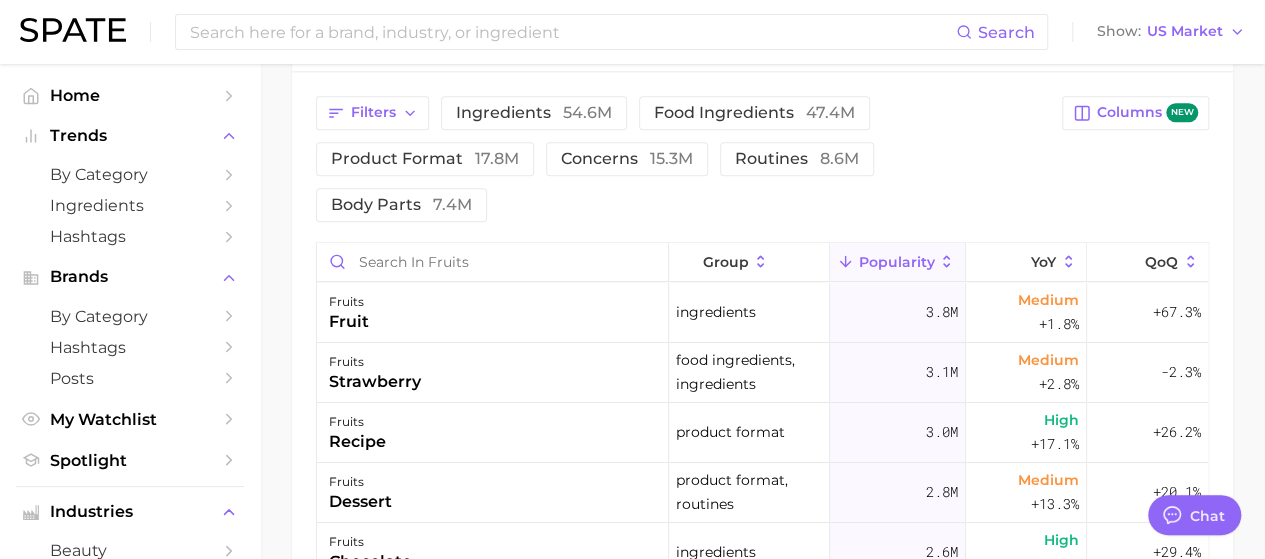 scroll, scrollTop: 1185, scrollLeft: 0, axis: vertical 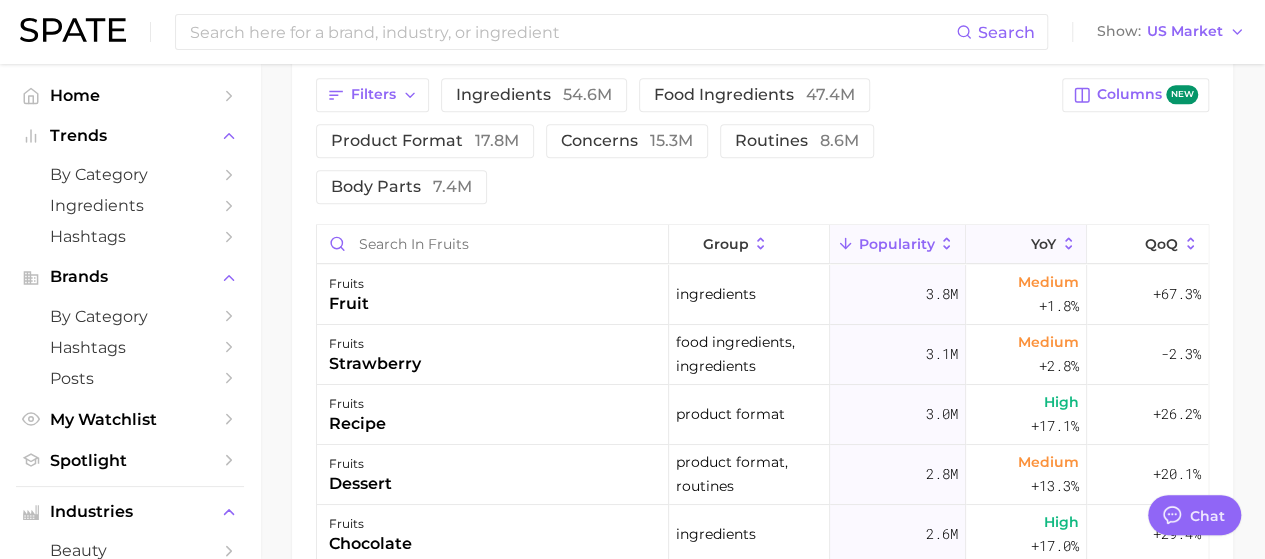 click 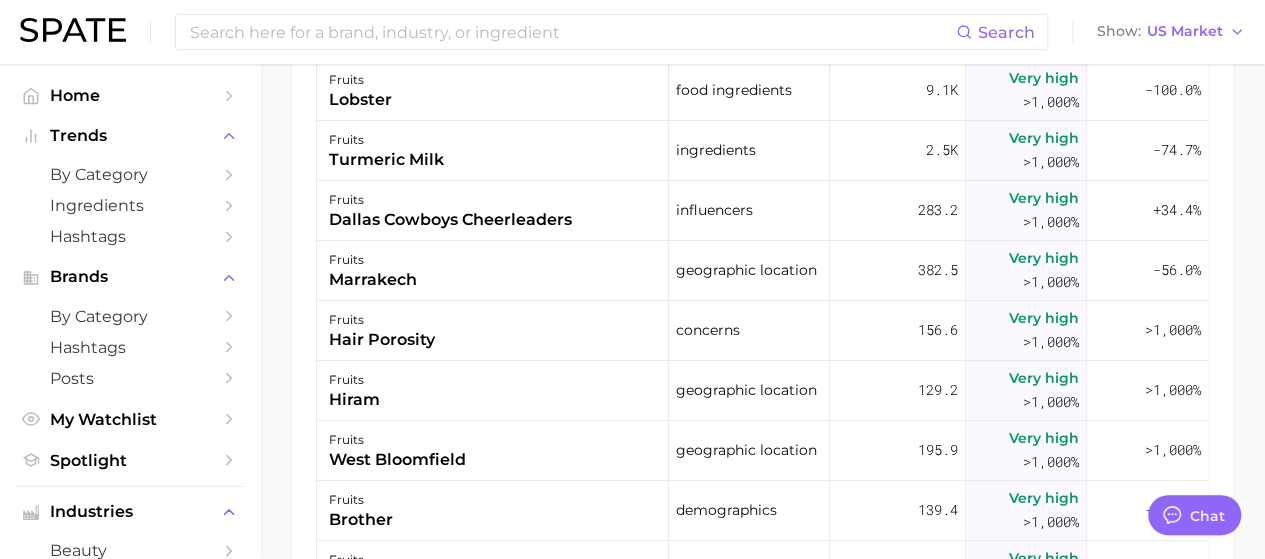 scroll, scrollTop: 1504, scrollLeft: 0, axis: vertical 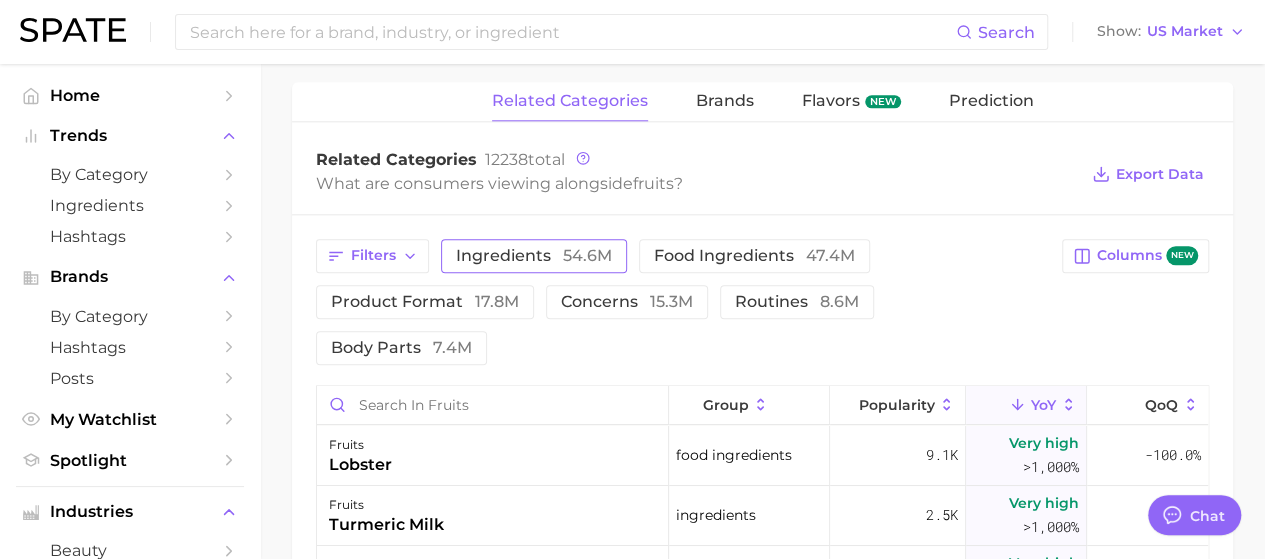 click on "54.6m" at bounding box center [587, 255] 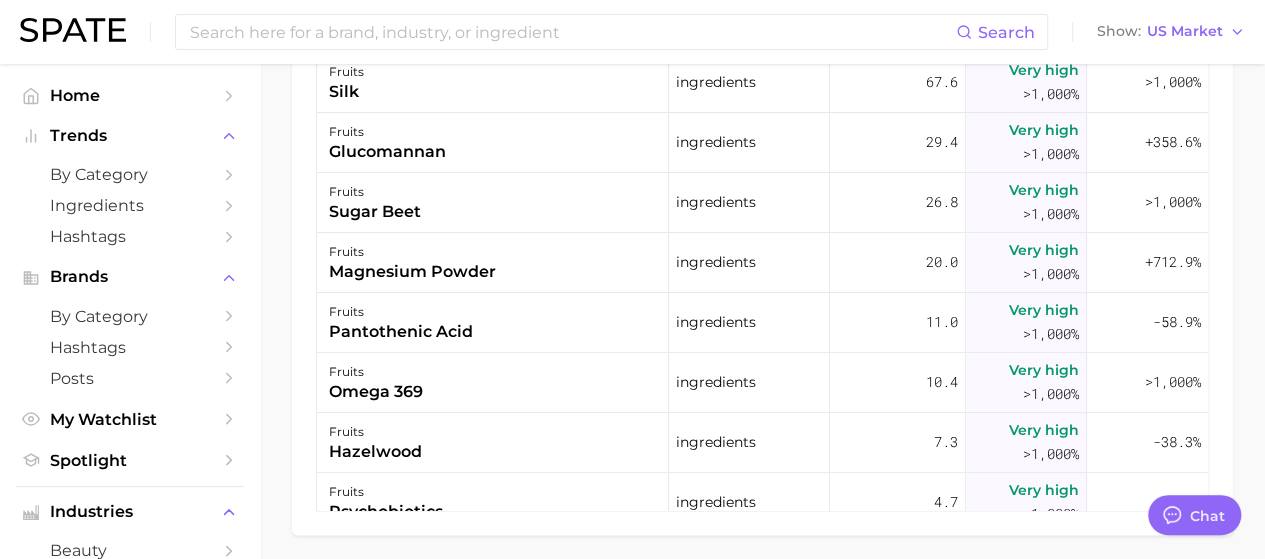 scroll, scrollTop: 1493, scrollLeft: 0, axis: vertical 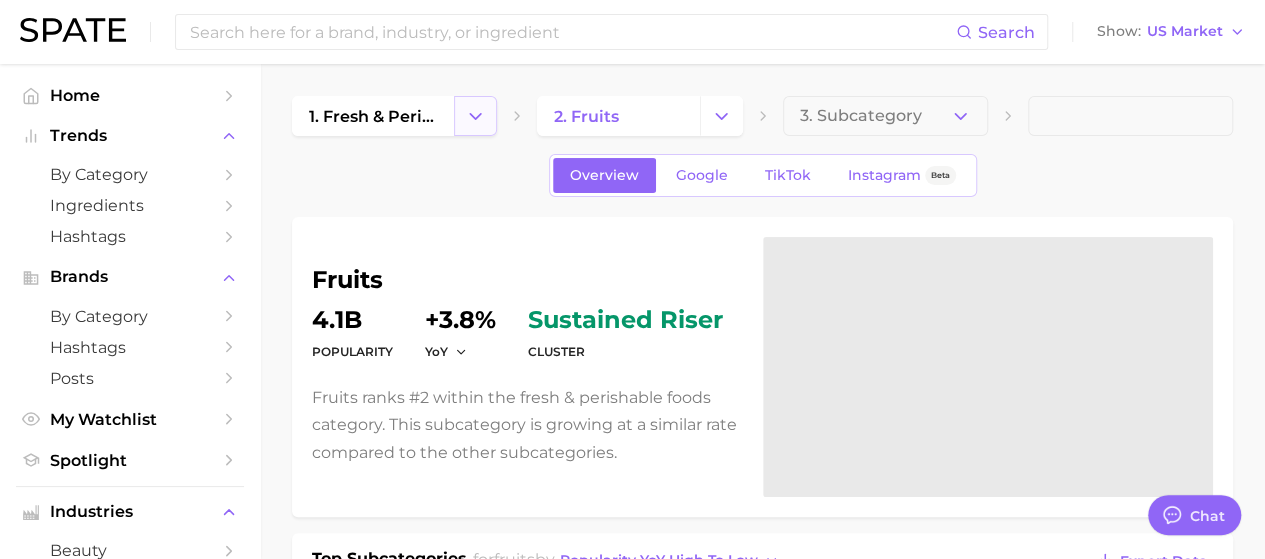 click 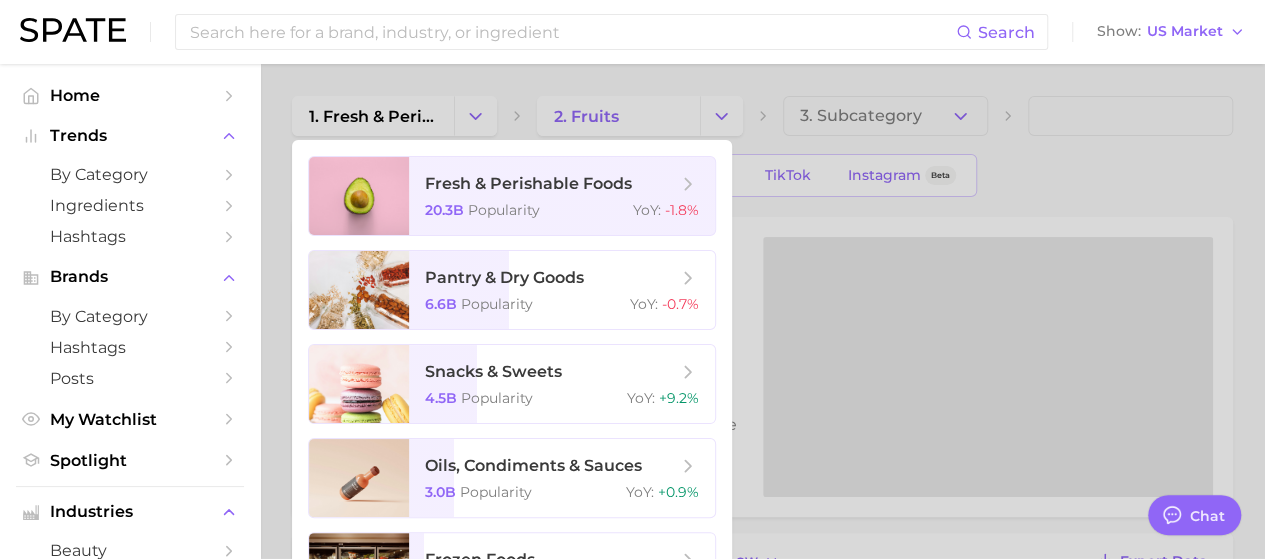 scroll, scrollTop: 0, scrollLeft: 0, axis: both 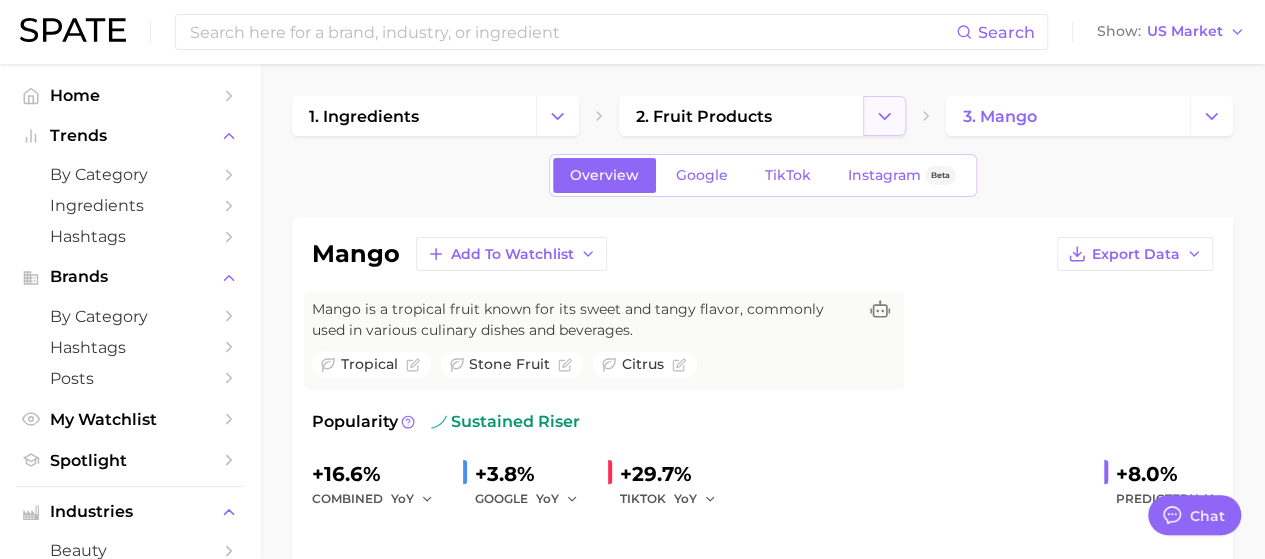 click 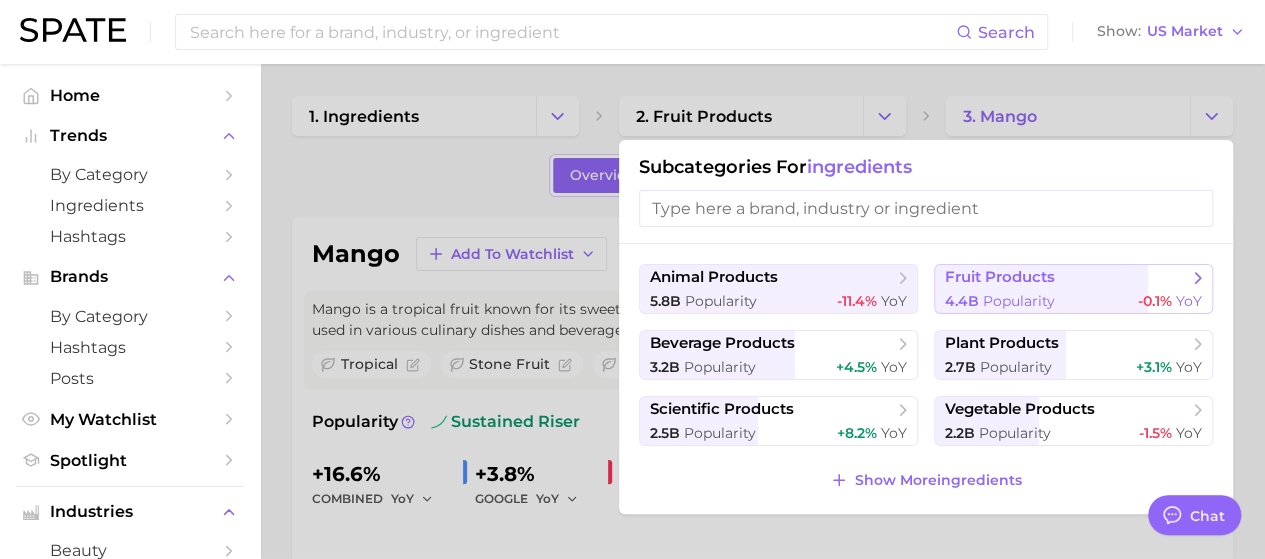 click on "4.4b   Popularity -0.1%   YoY" at bounding box center [1073, 301] 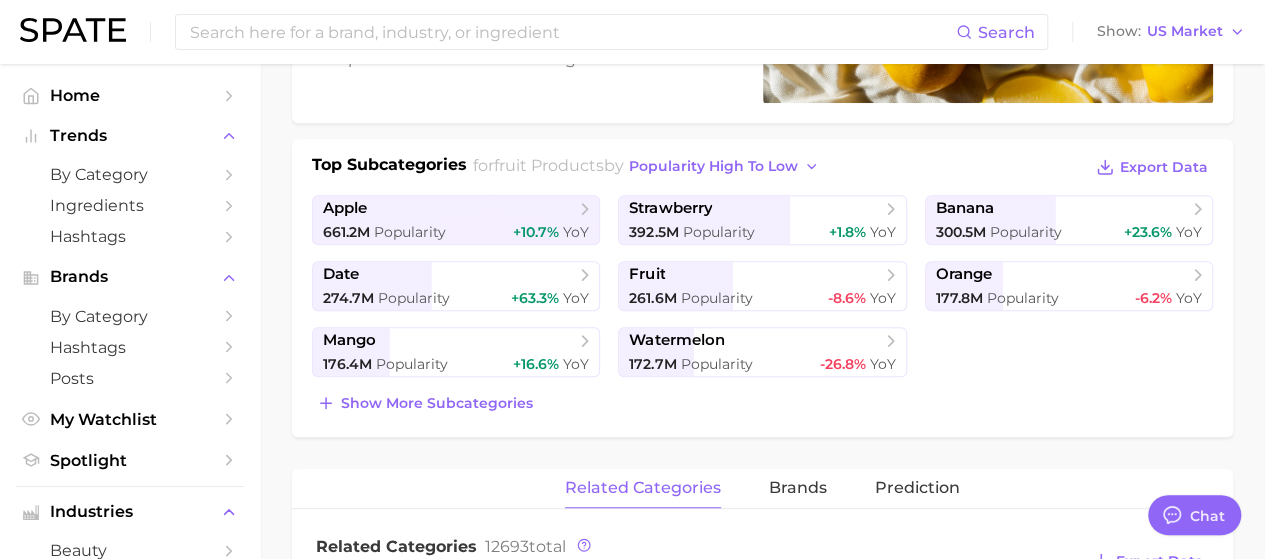 scroll, scrollTop: 386, scrollLeft: 0, axis: vertical 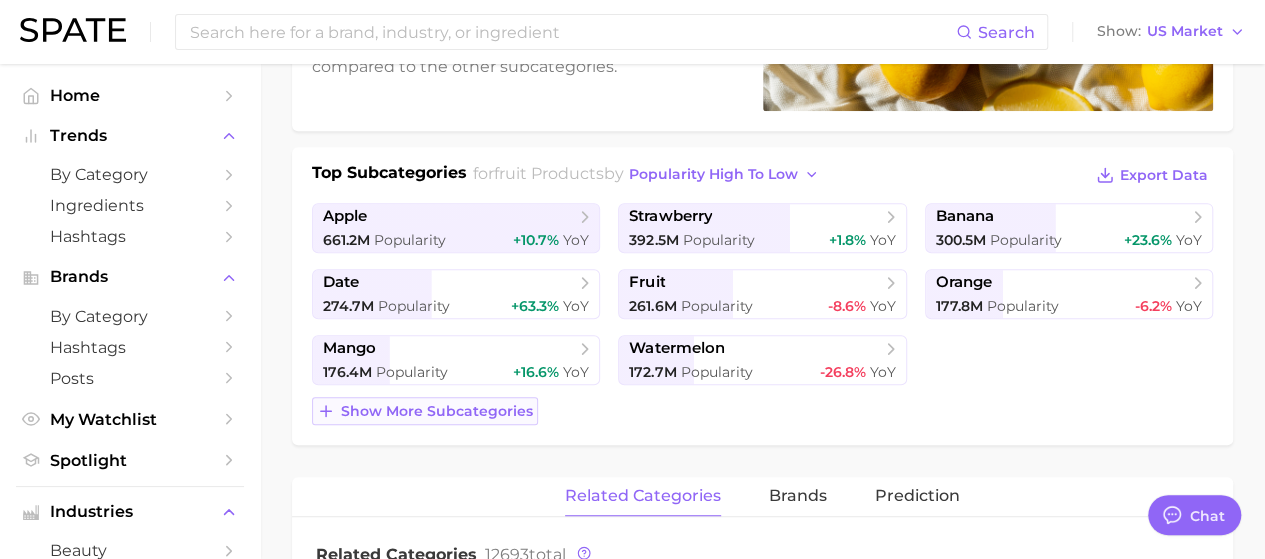 click on "Show more subcategories" at bounding box center (437, 411) 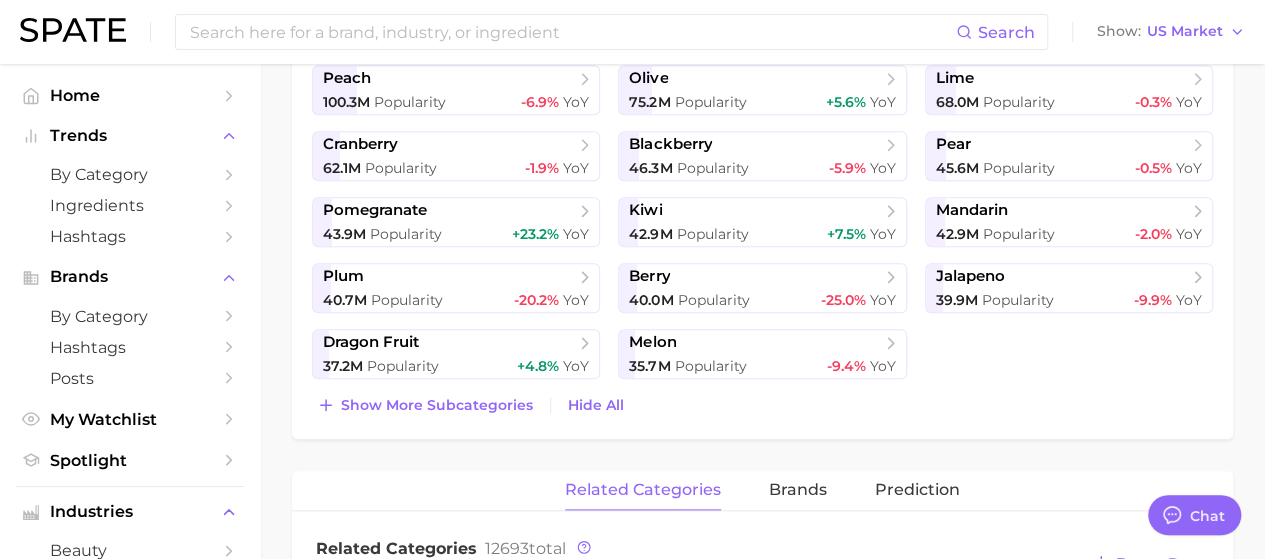 scroll, scrollTop: 929, scrollLeft: 0, axis: vertical 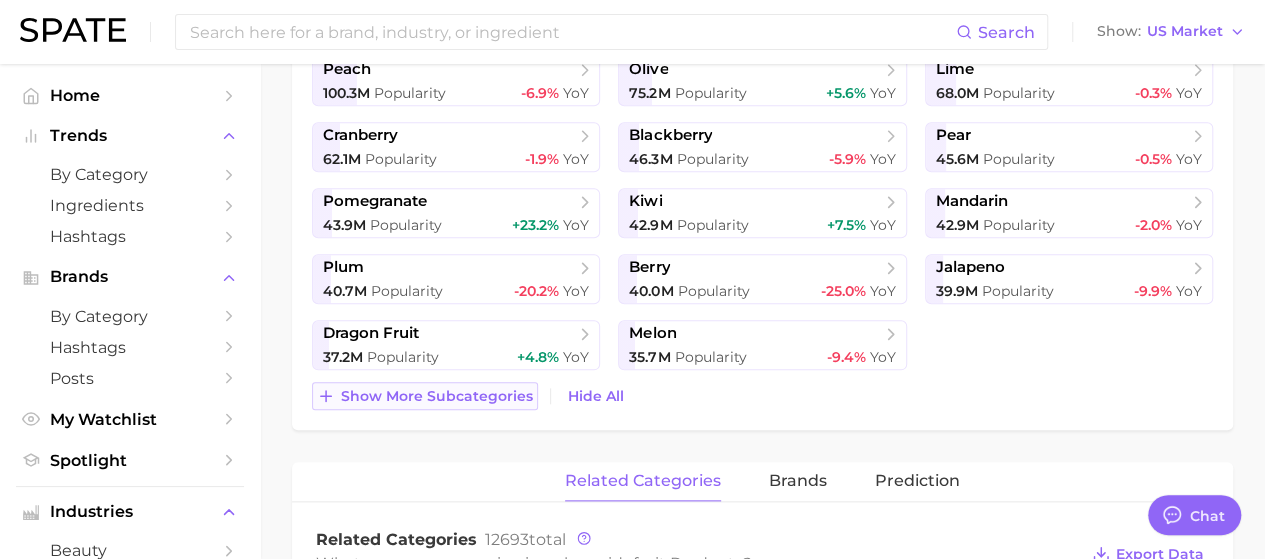 click on "Show more subcategories" at bounding box center [425, 396] 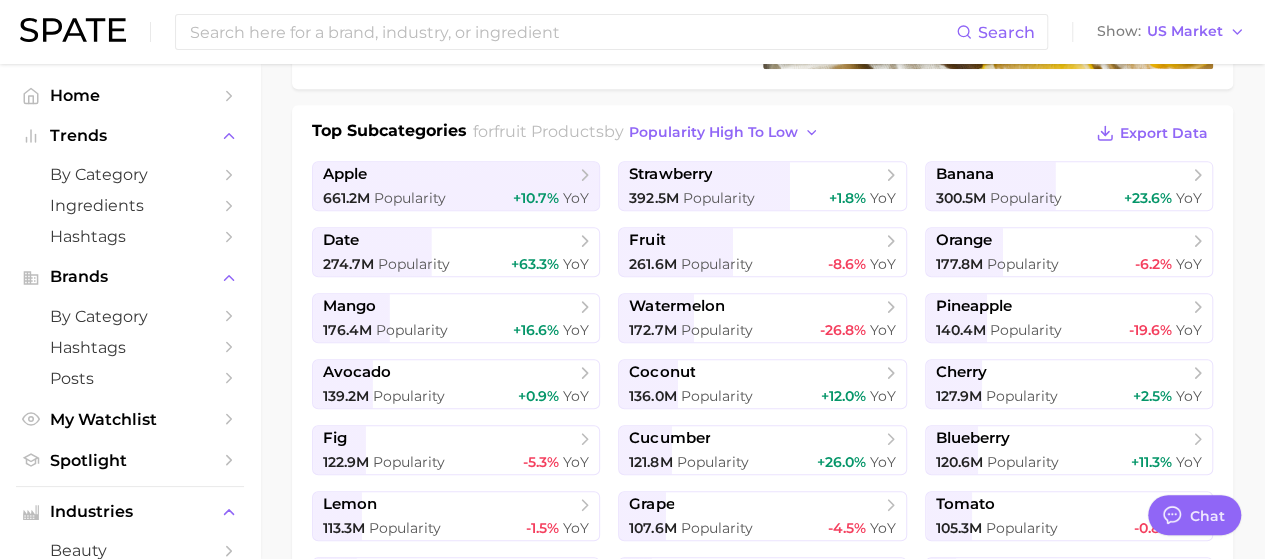 scroll, scrollTop: 355, scrollLeft: 0, axis: vertical 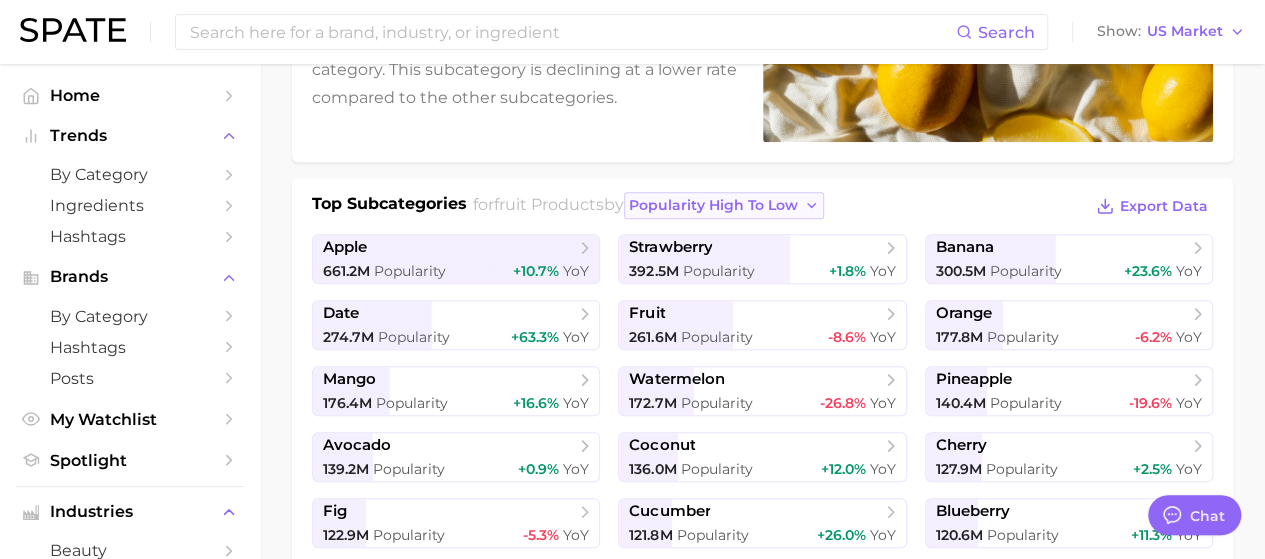 click on "popularity high to low" at bounding box center [713, 205] 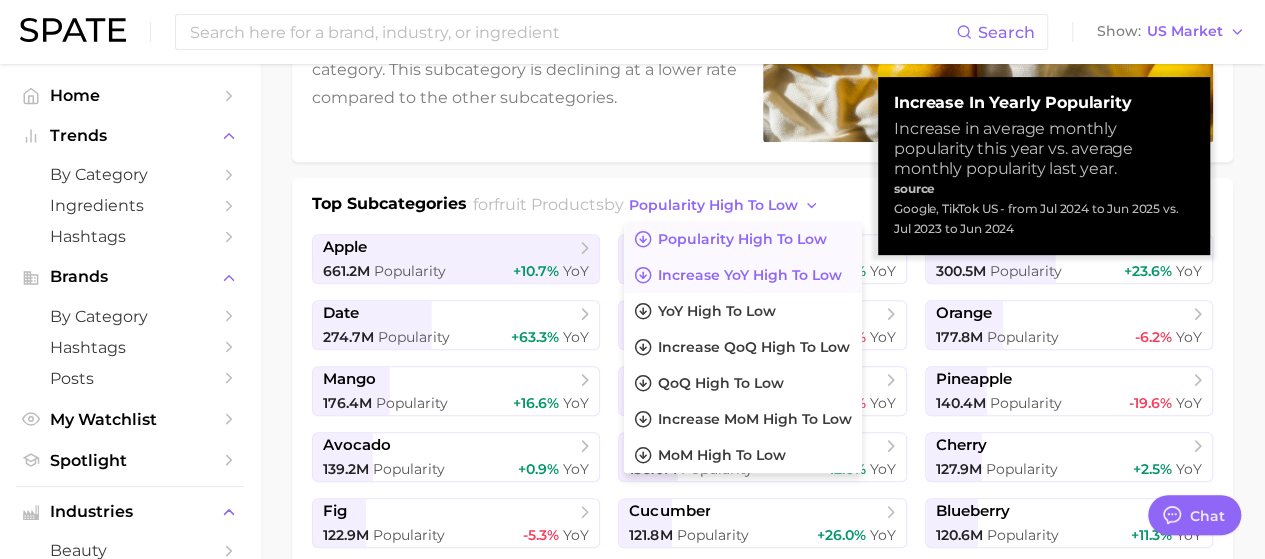 click on "Increase YoY   high to low" at bounding box center (750, 275) 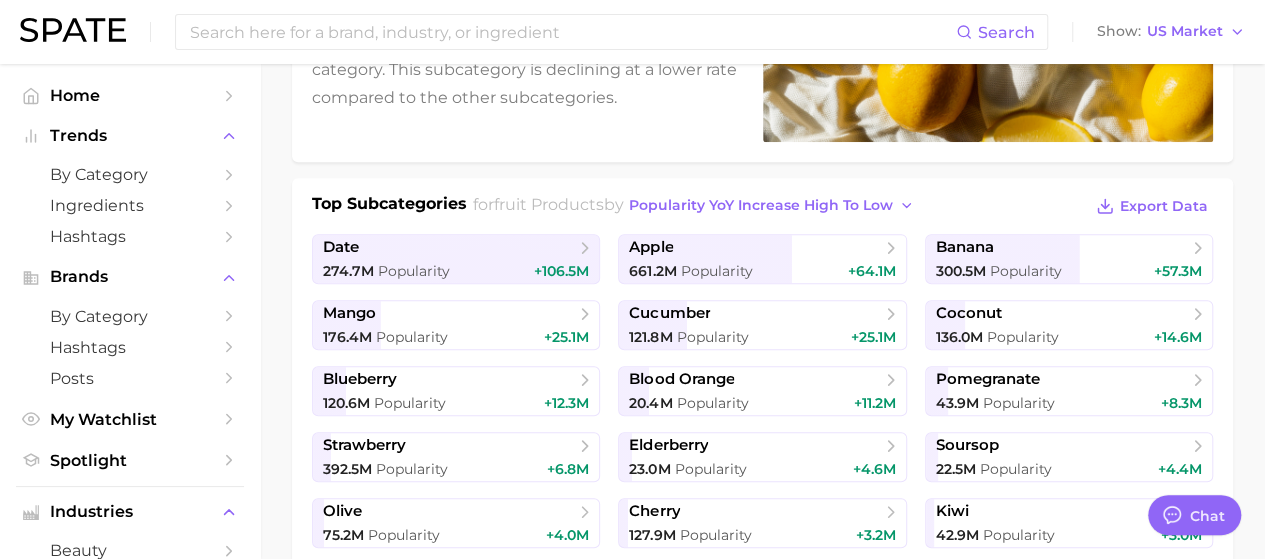 scroll, scrollTop: 844, scrollLeft: 0, axis: vertical 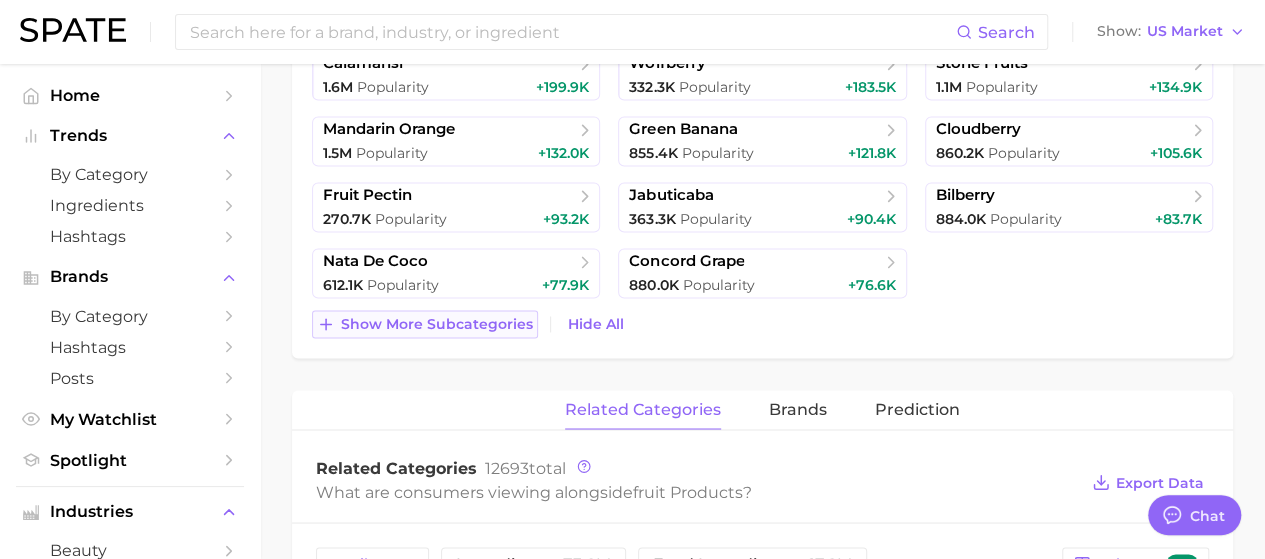 click on "Show more subcategories" at bounding box center (425, 324) 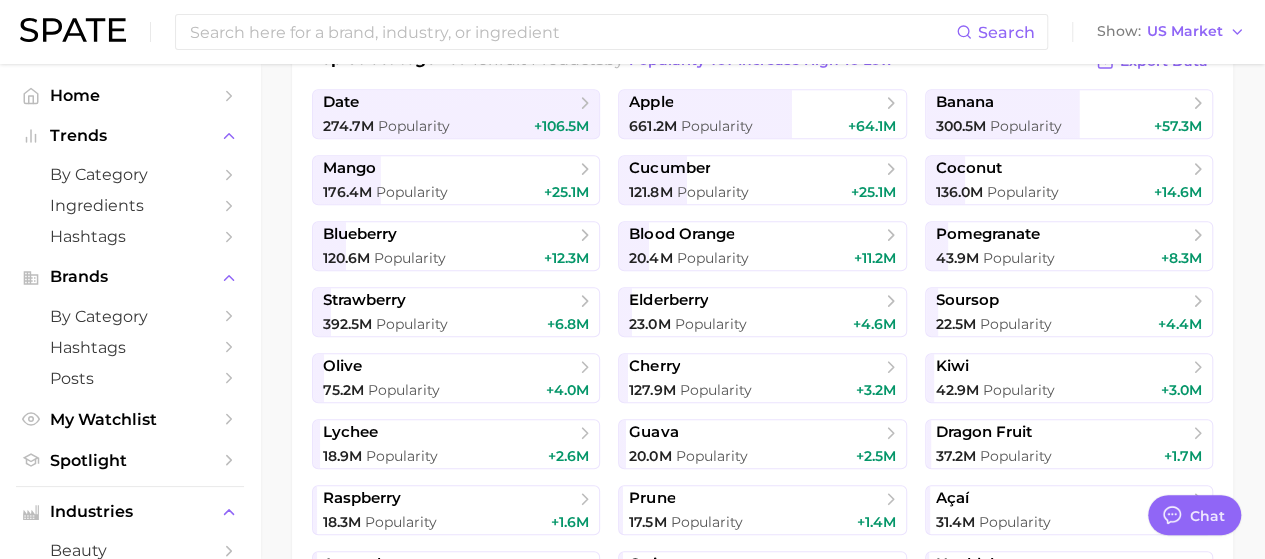 scroll, scrollTop: 361, scrollLeft: 0, axis: vertical 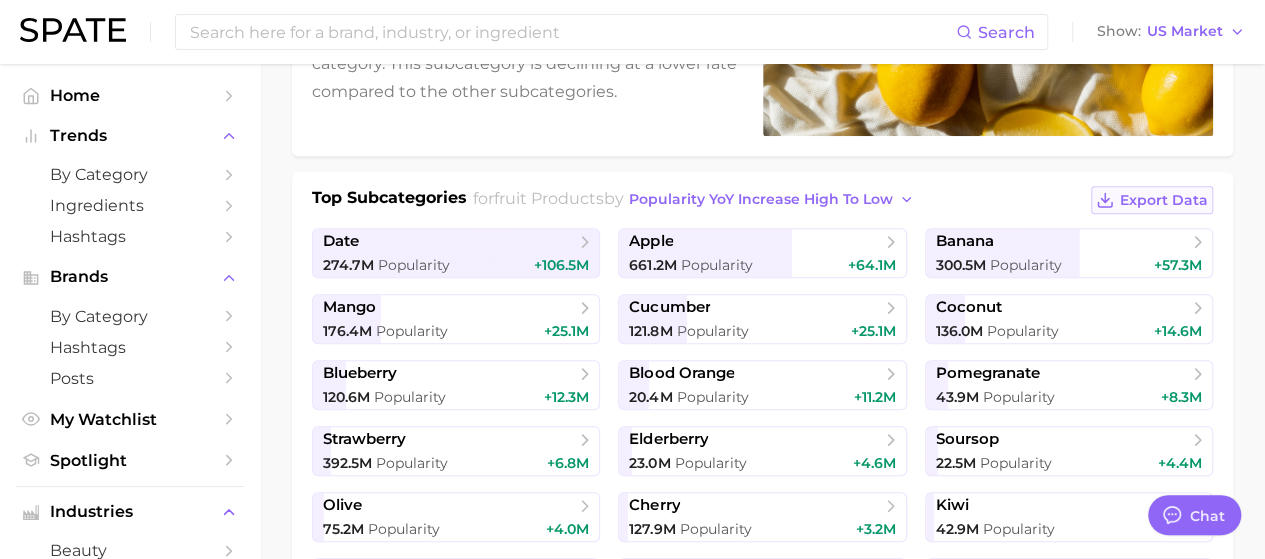 click 